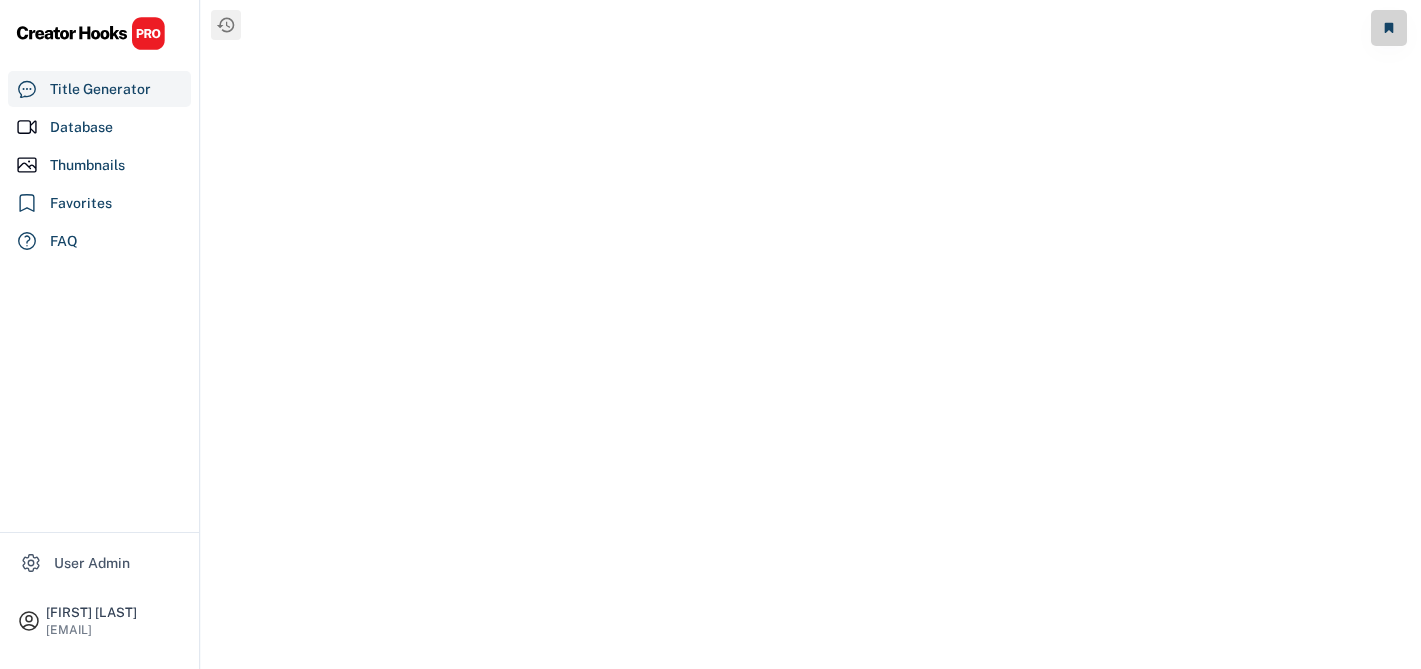 scroll, scrollTop: 0, scrollLeft: 0, axis: both 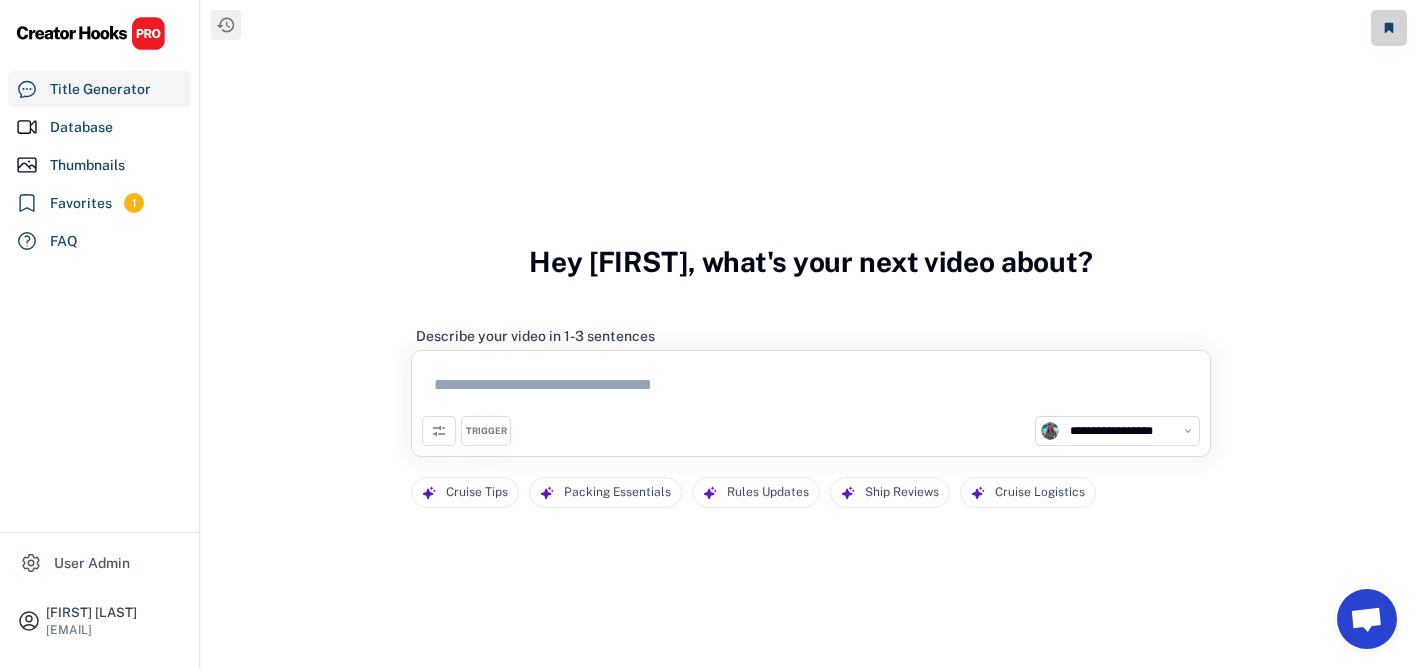 click at bounding box center (439, 431) 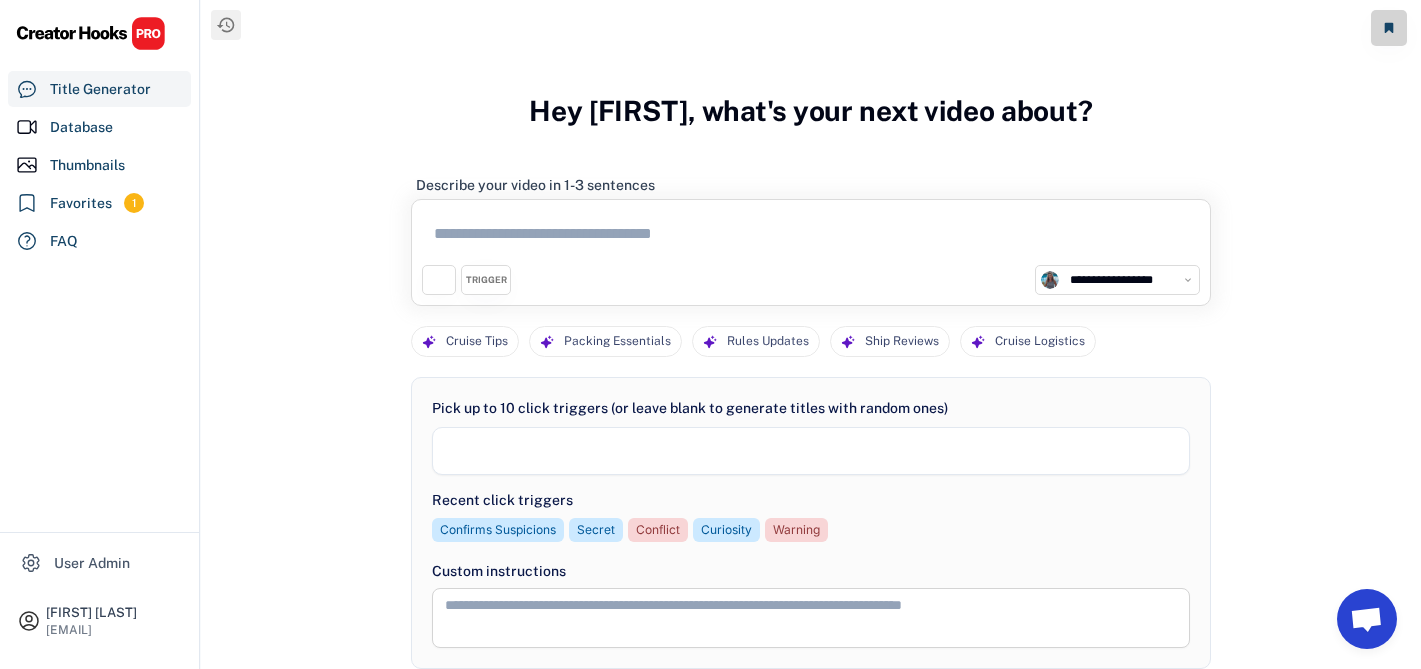 select 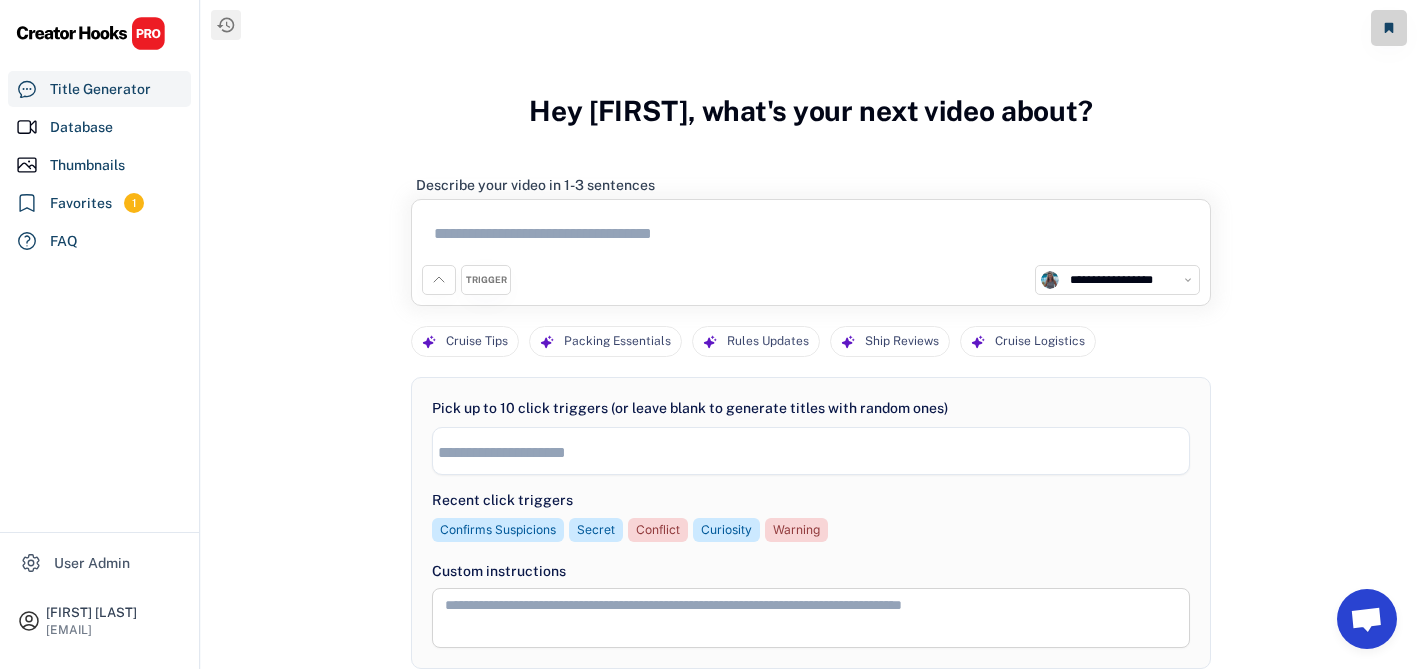 click at bounding box center (439, 280) 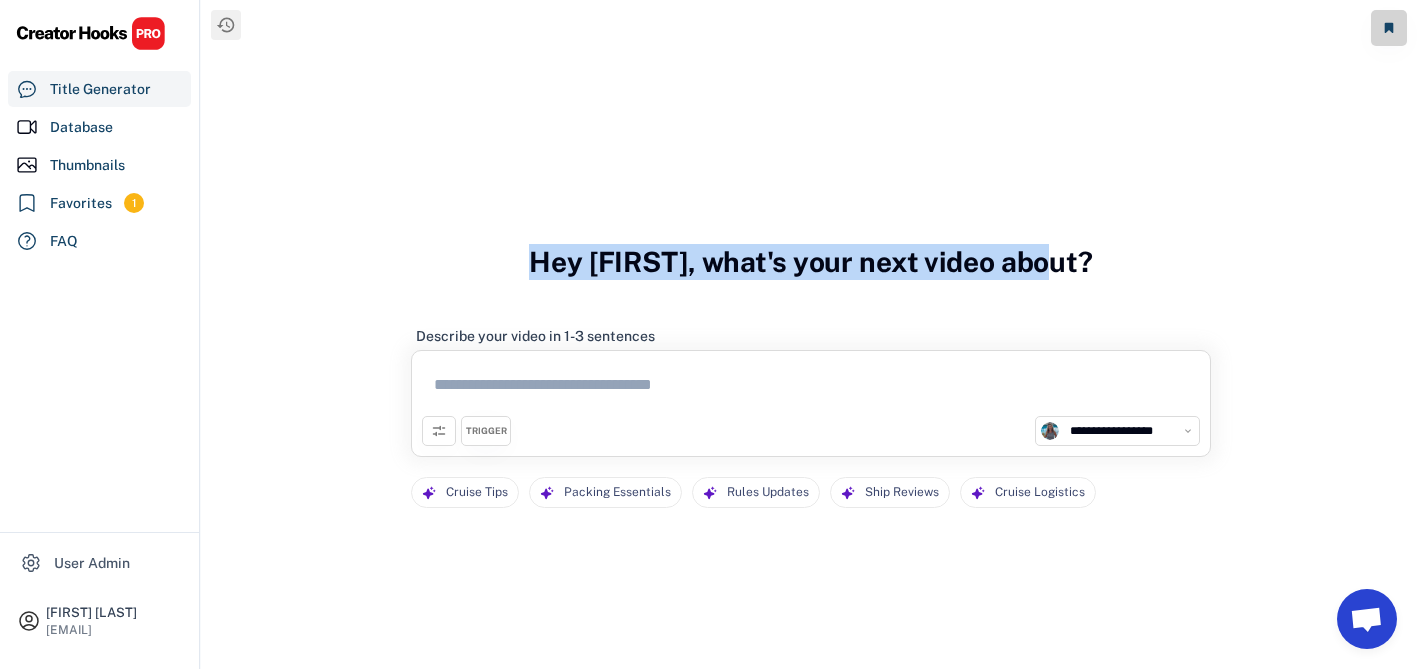 drag, startPoint x: 547, startPoint y: 257, endPoint x: 1076, endPoint y: 251, distance: 529.034 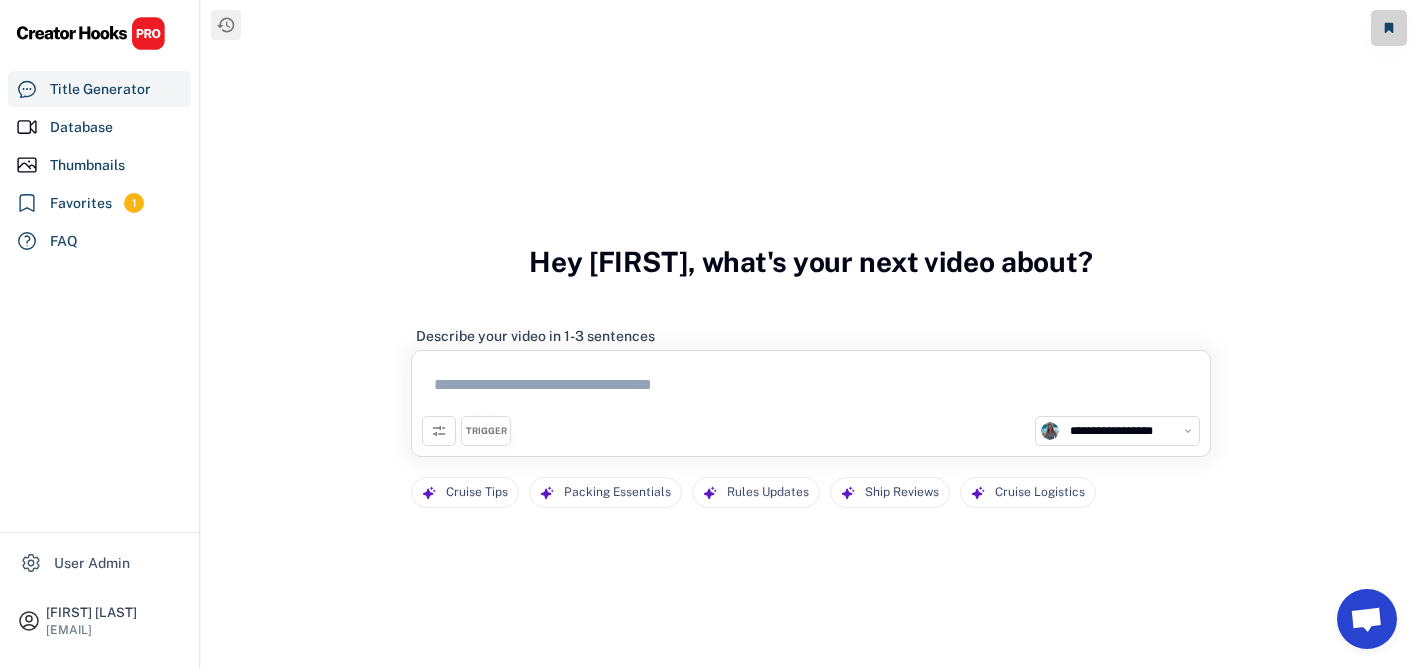 click at bounding box center (811, 388) 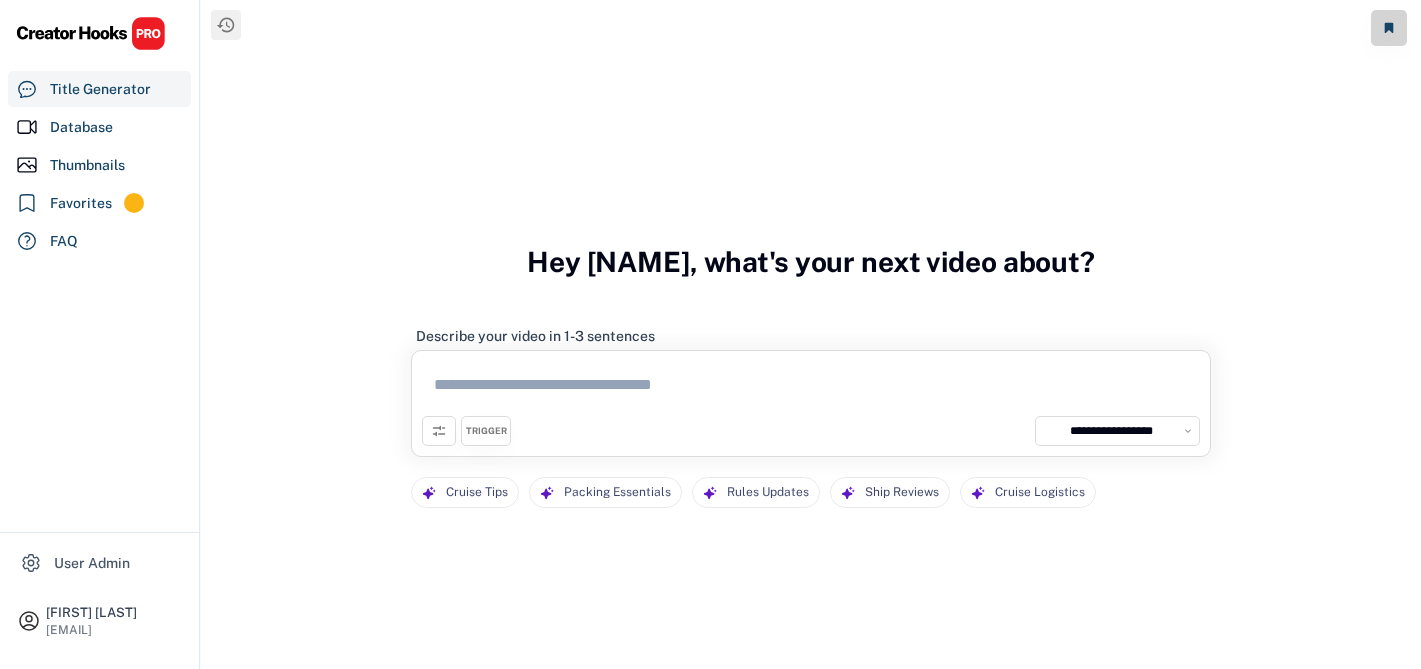 select on "**********" 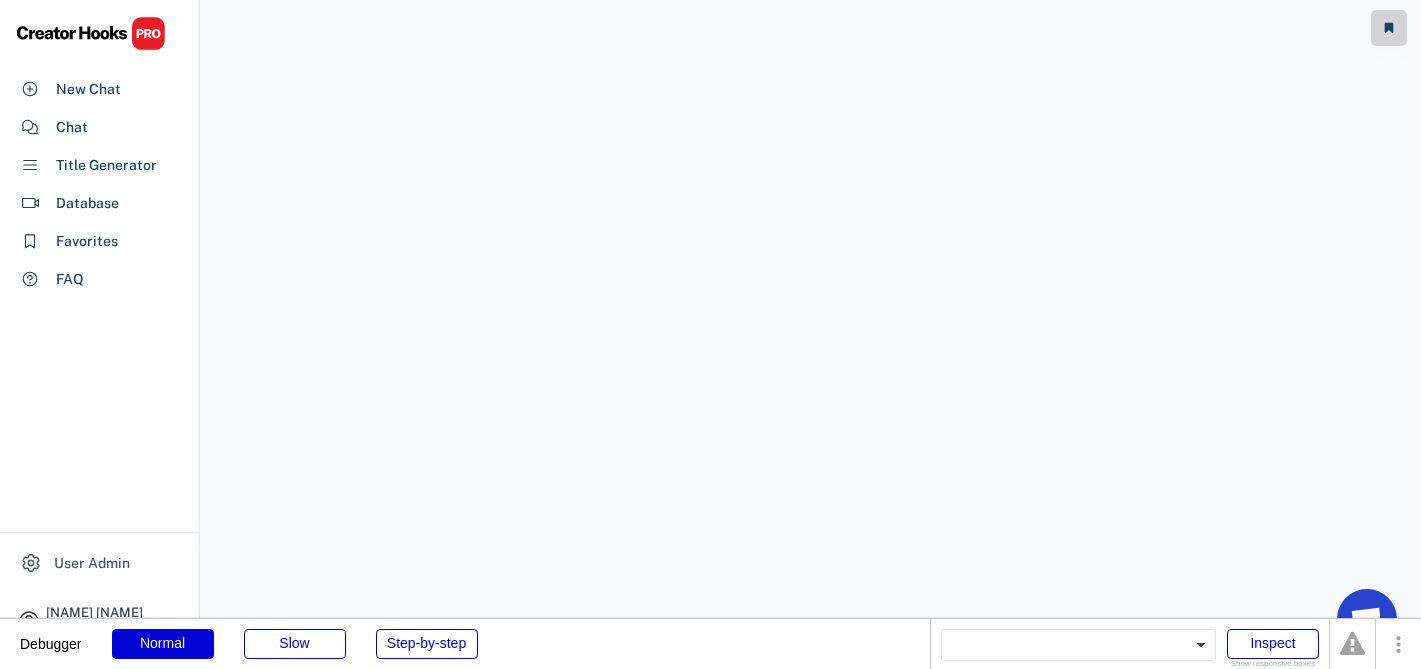 scroll, scrollTop: 0, scrollLeft: 0, axis: both 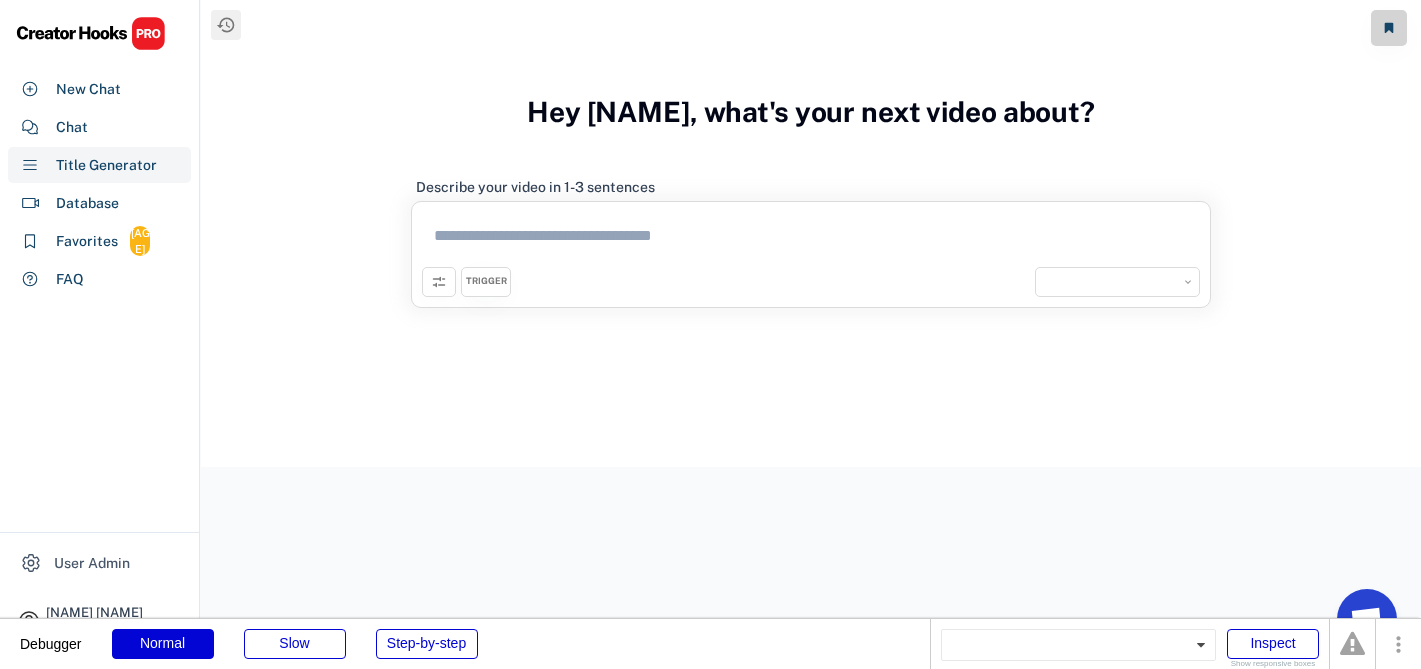 select on "**********" 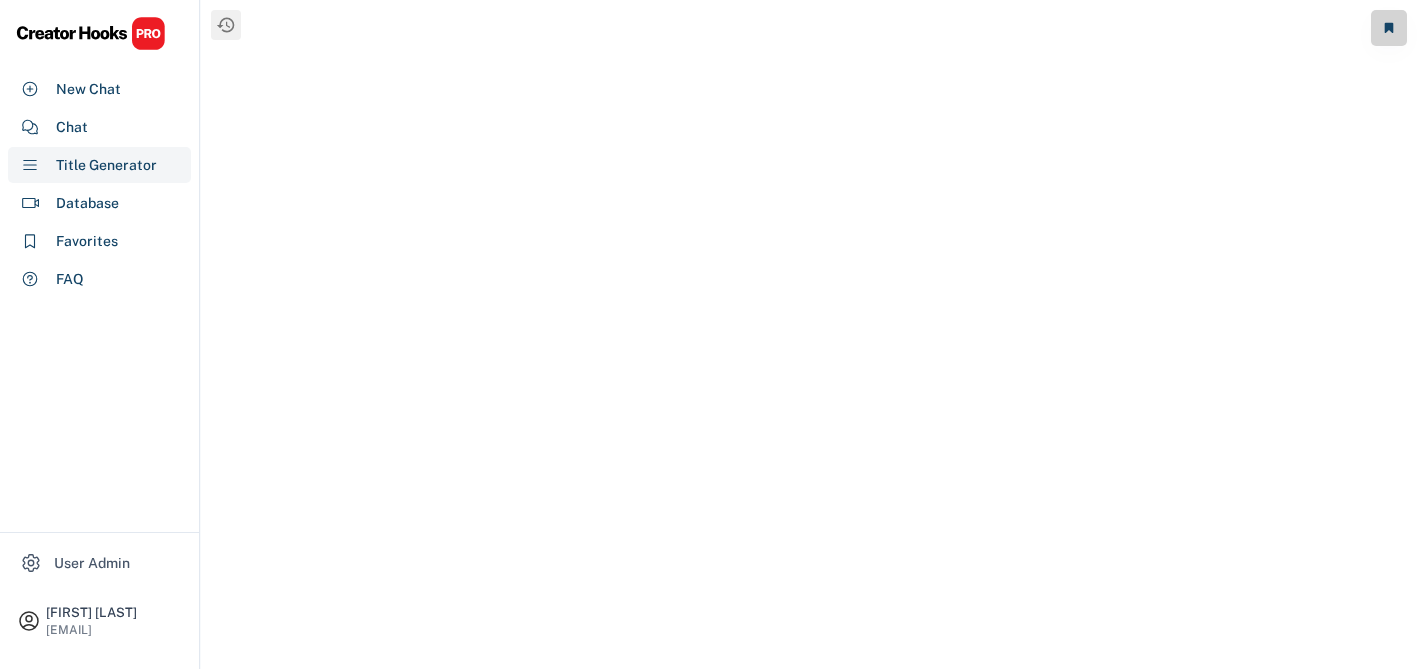 scroll, scrollTop: 0, scrollLeft: 0, axis: both 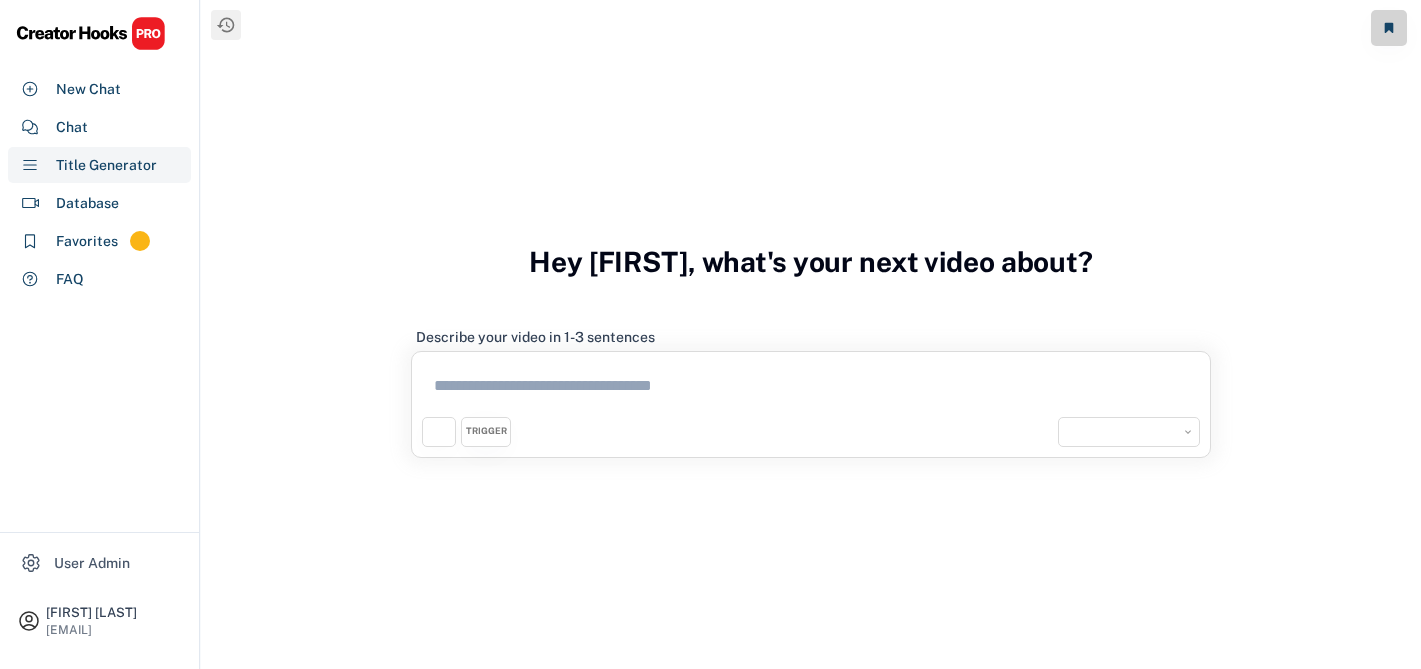 select on "**********" 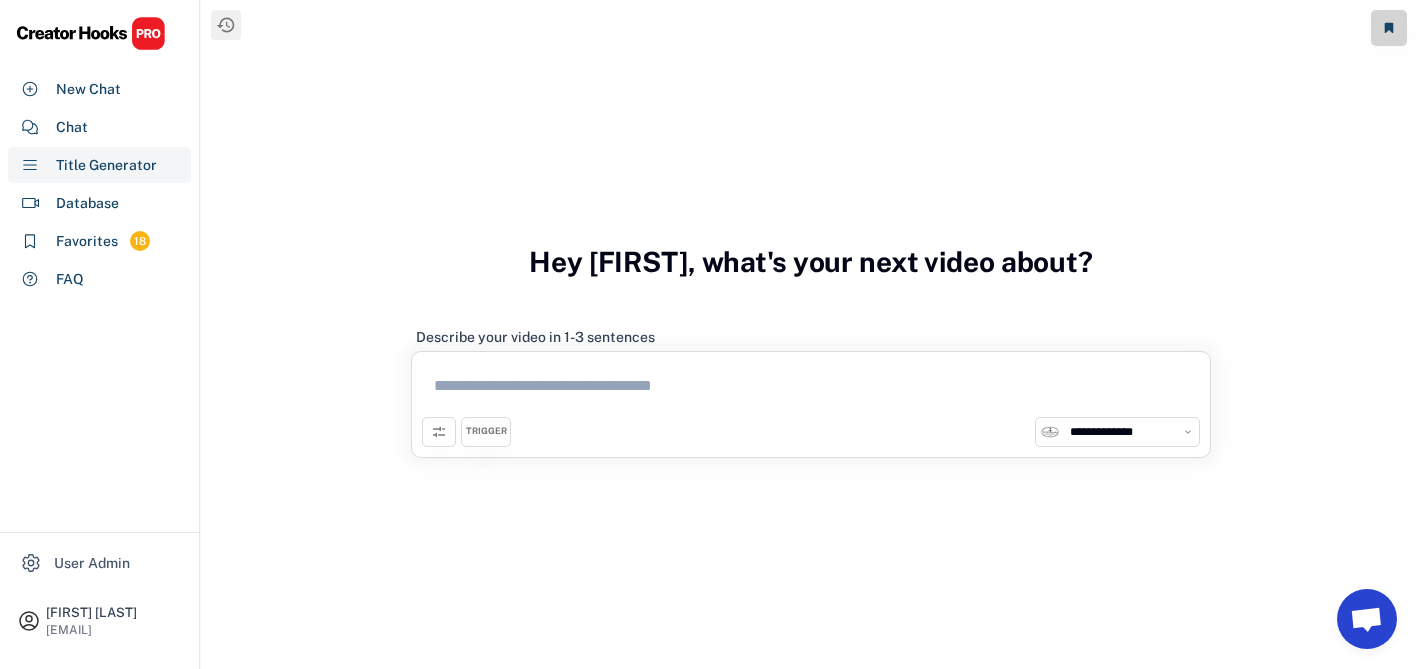 click at bounding box center [811, 389] 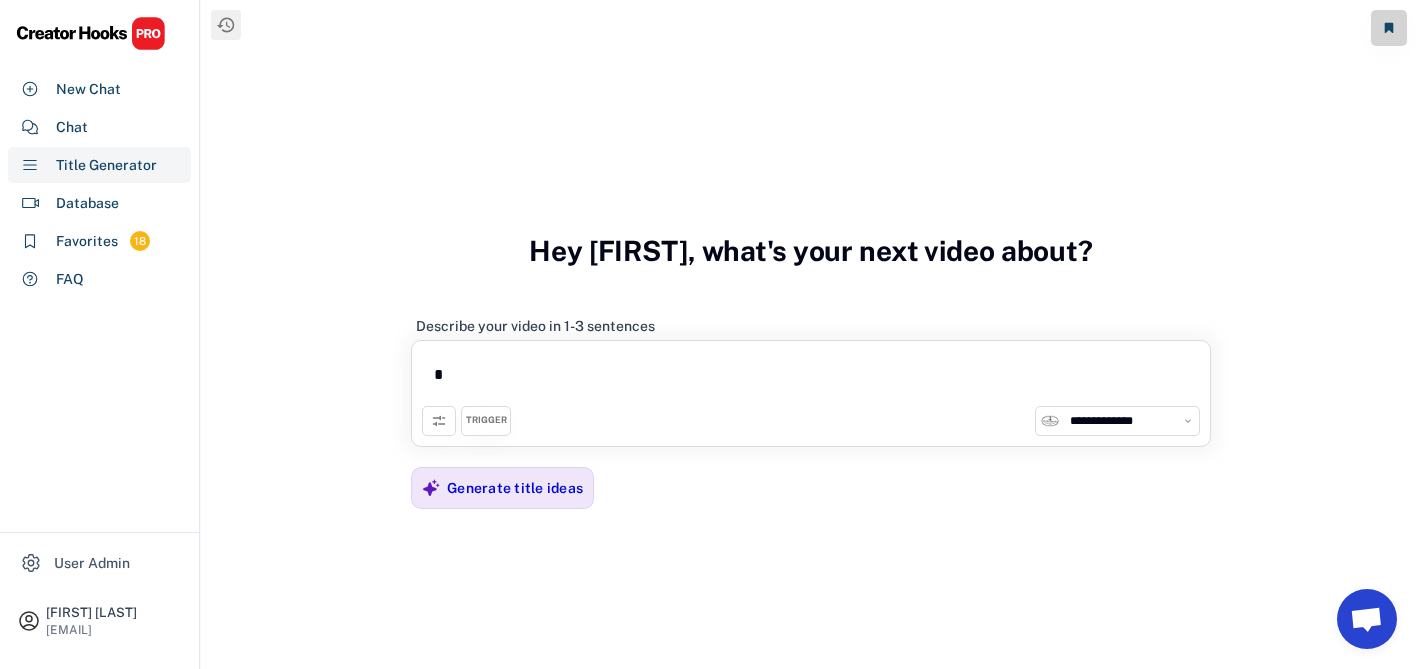 type 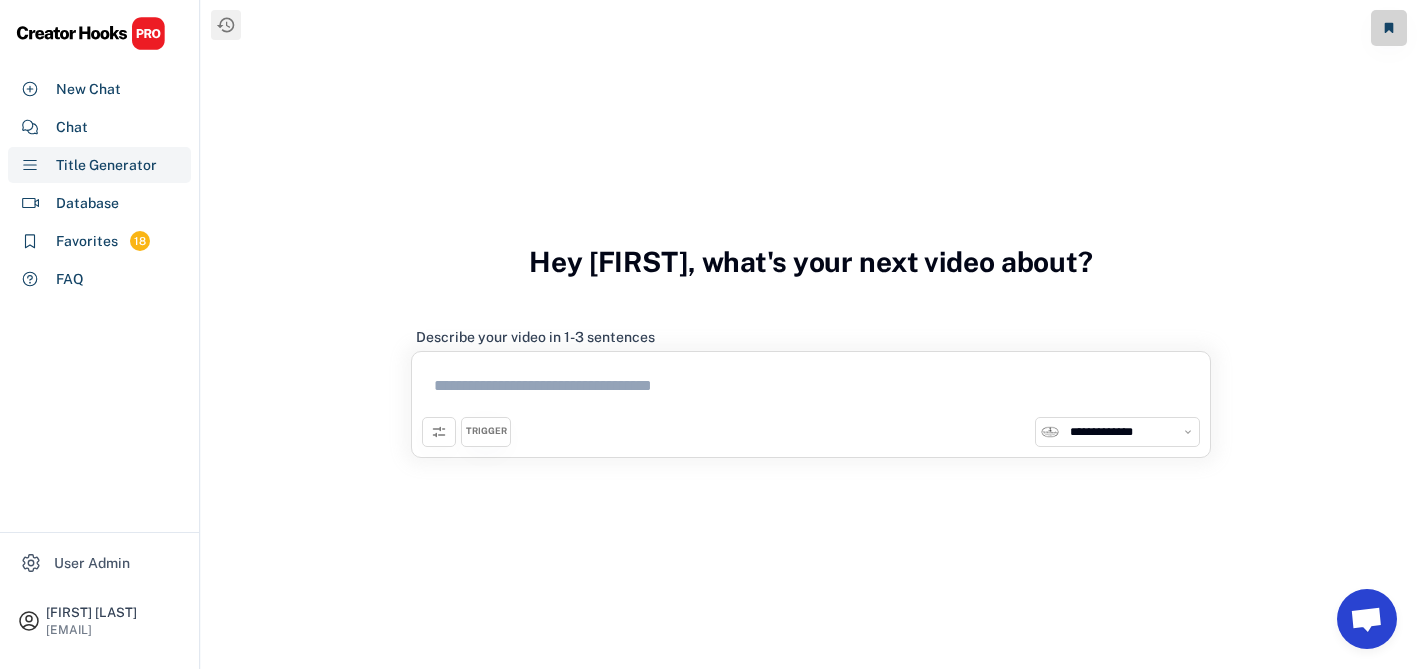 click on "**********" at bounding box center (1129, 432) 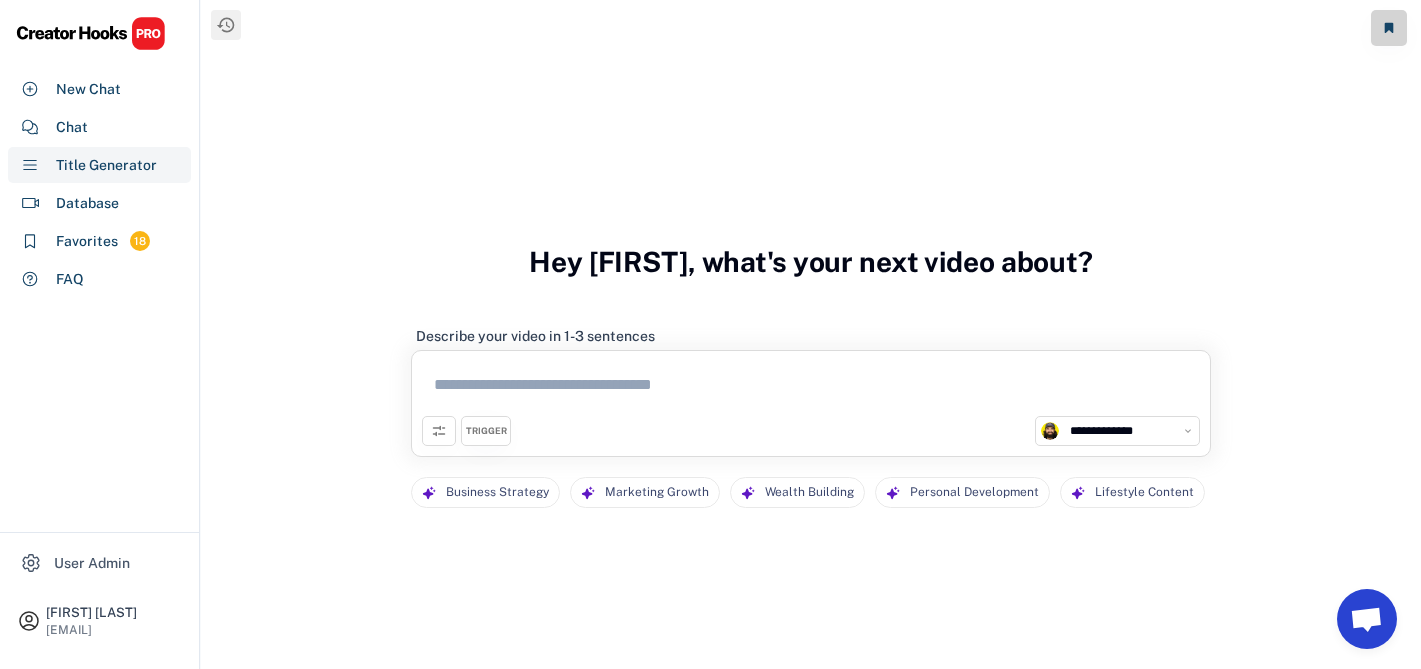click on "Hey [NAME], what's your next video about?" at bounding box center (811, 262) 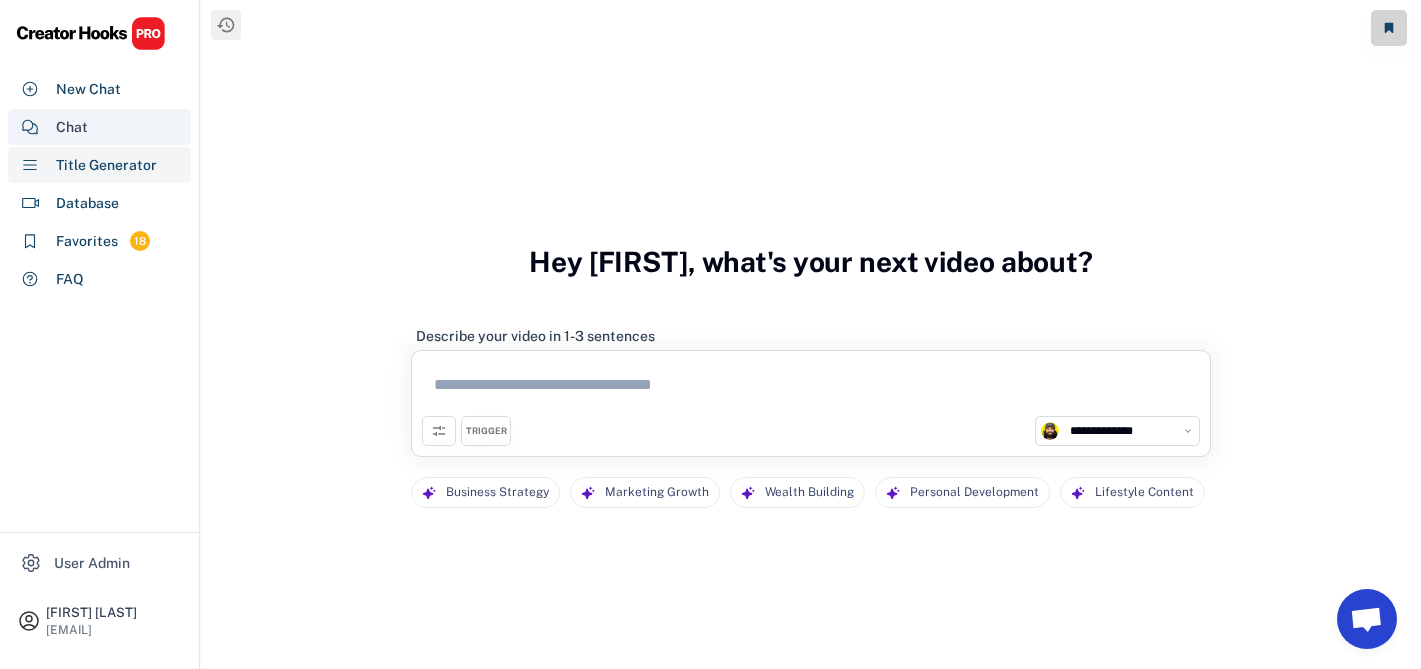 click on "Chat" at bounding box center [99, 127] 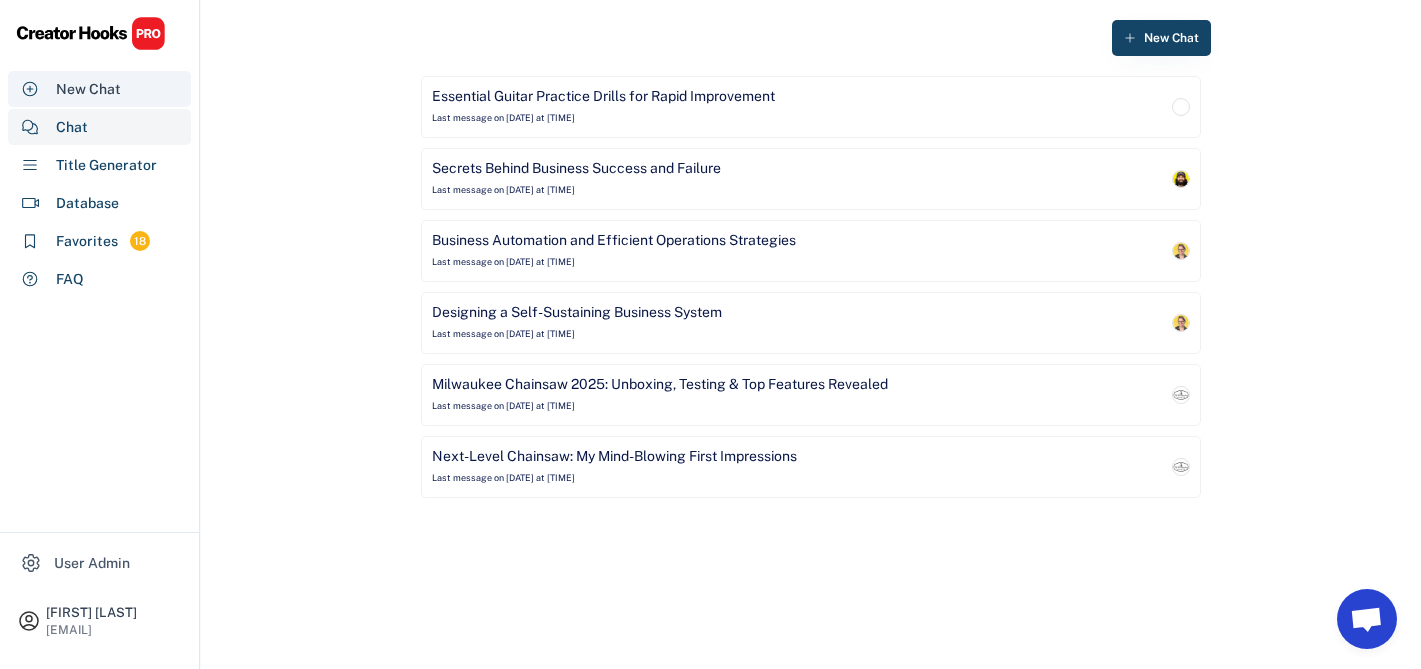 click on "New Chat" at bounding box center [88, 89] 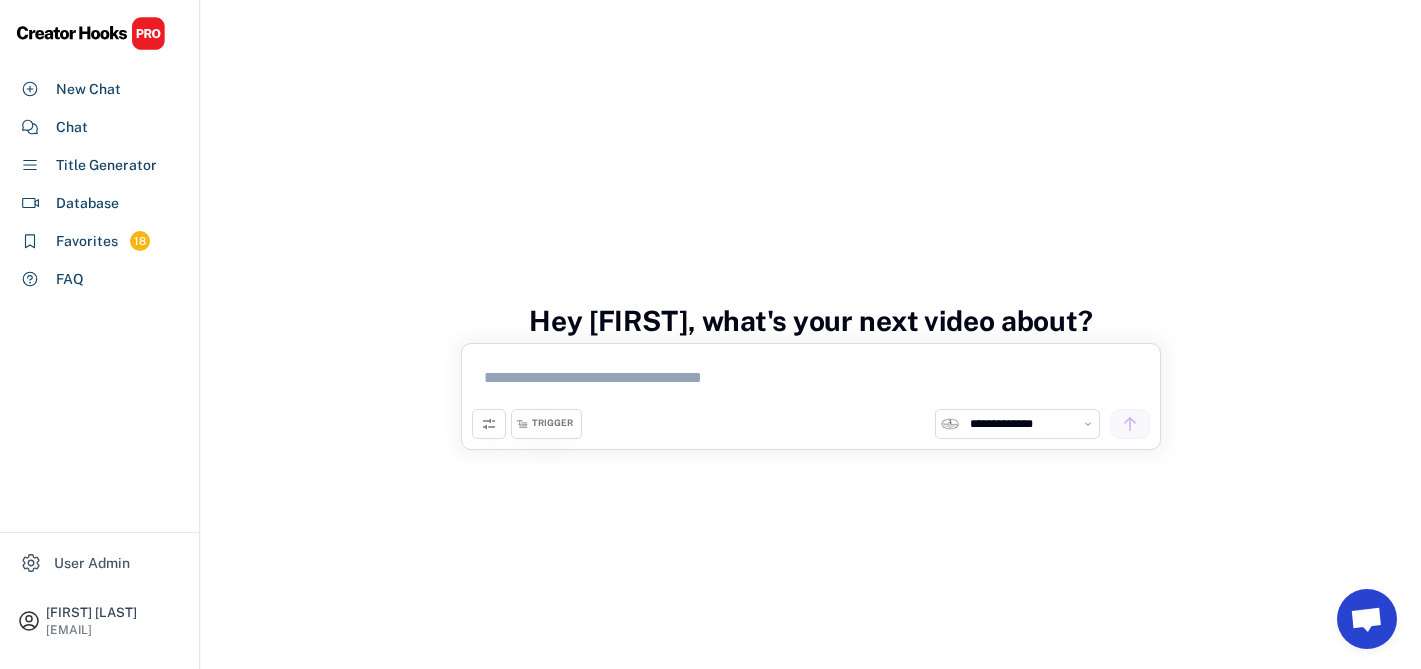 click at bounding box center [811, 381] 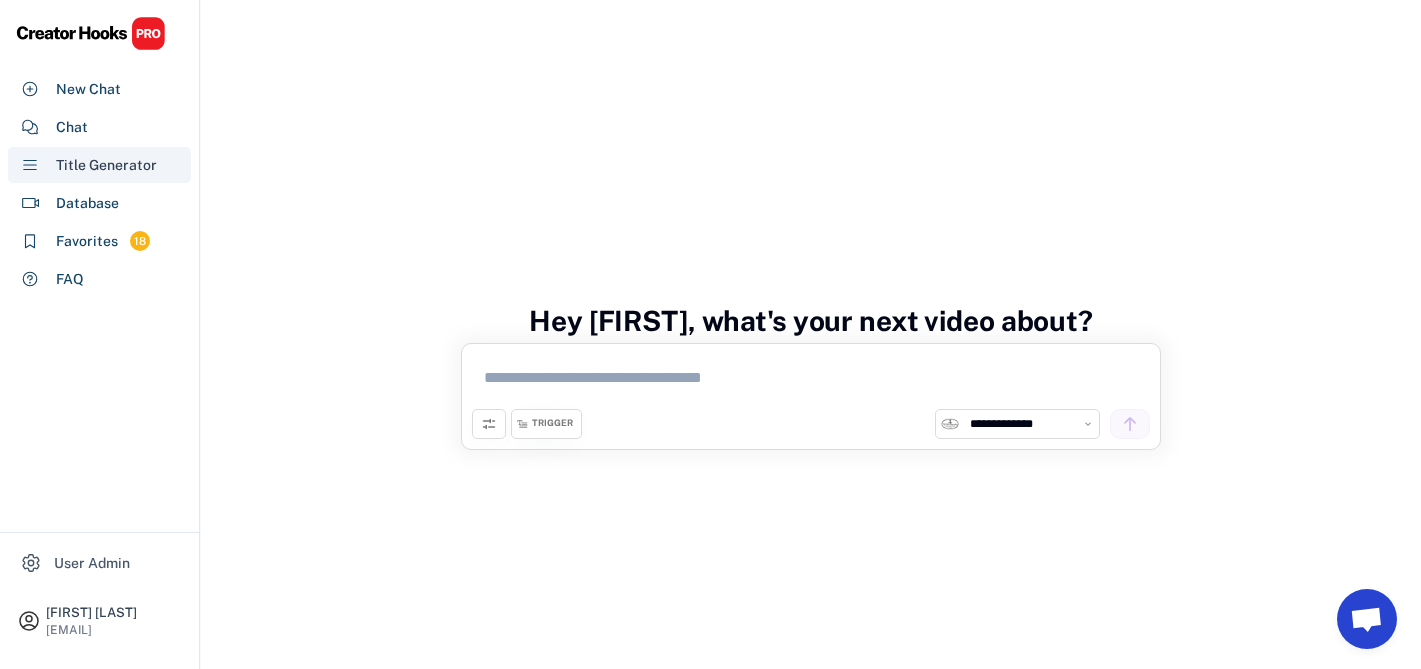 click on "Title Generator" at bounding box center (99, 165) 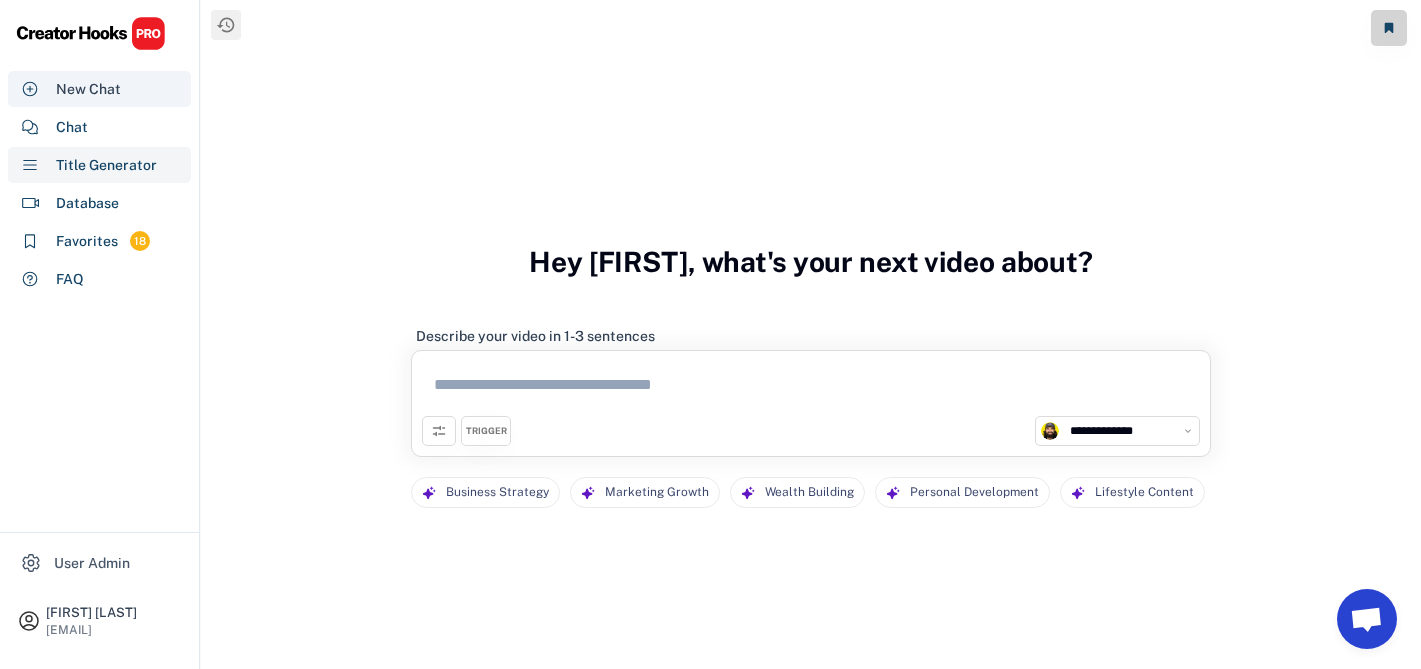click on "New Chat" at bounding box center (88, 89) 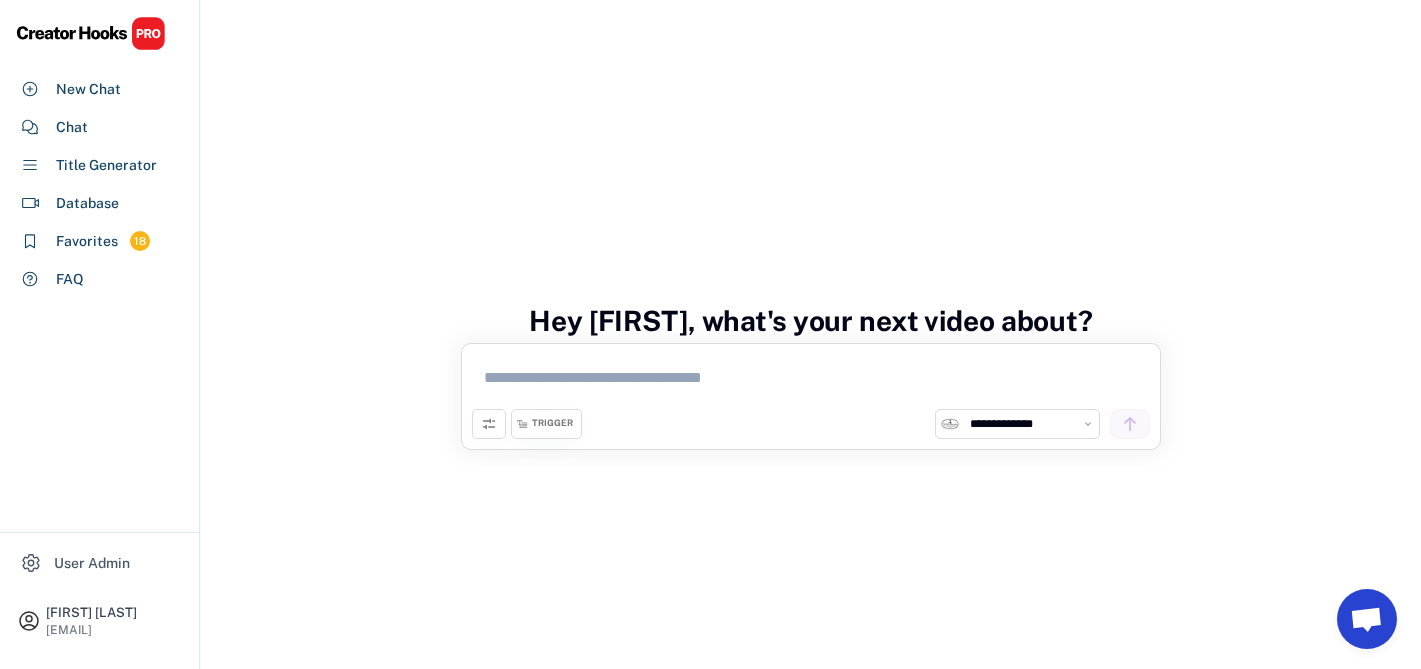 click at bounding box center [811, 381] 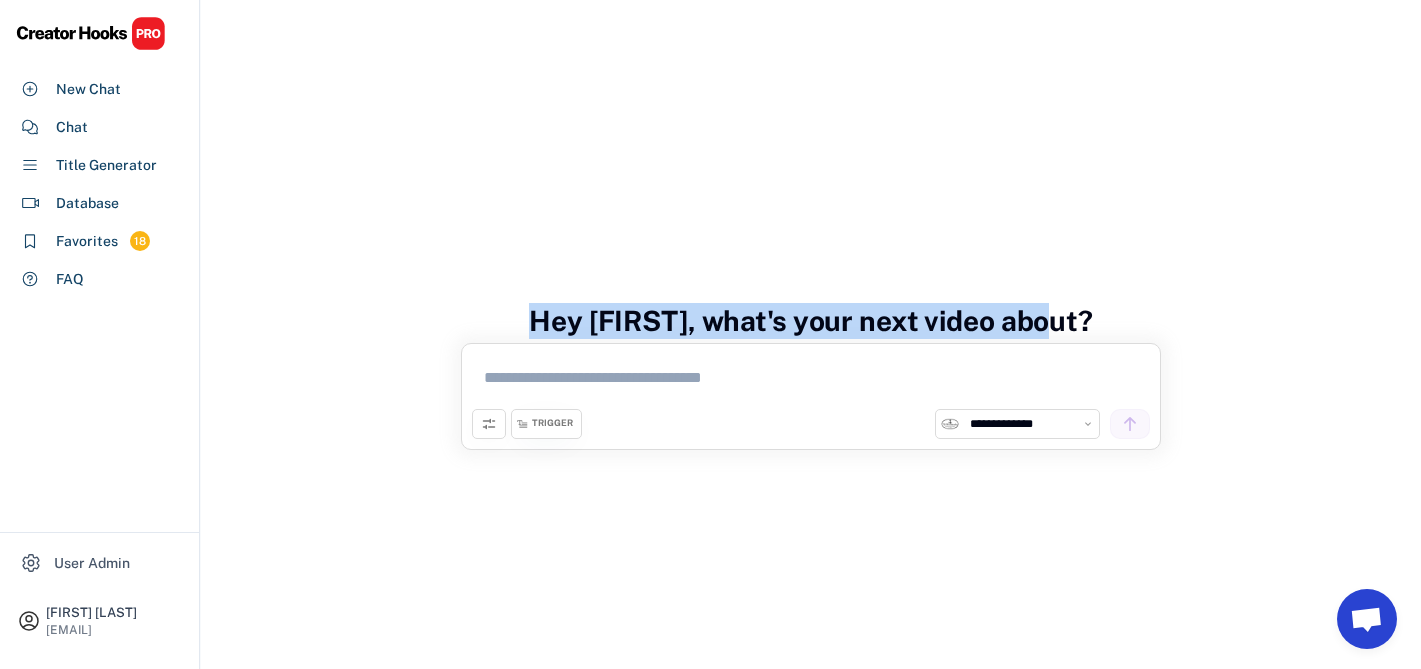 drag, startPoint x: 558, startPoint y: 321, endPoint x: 1163, endPoint y: 328, distance: 605.04047 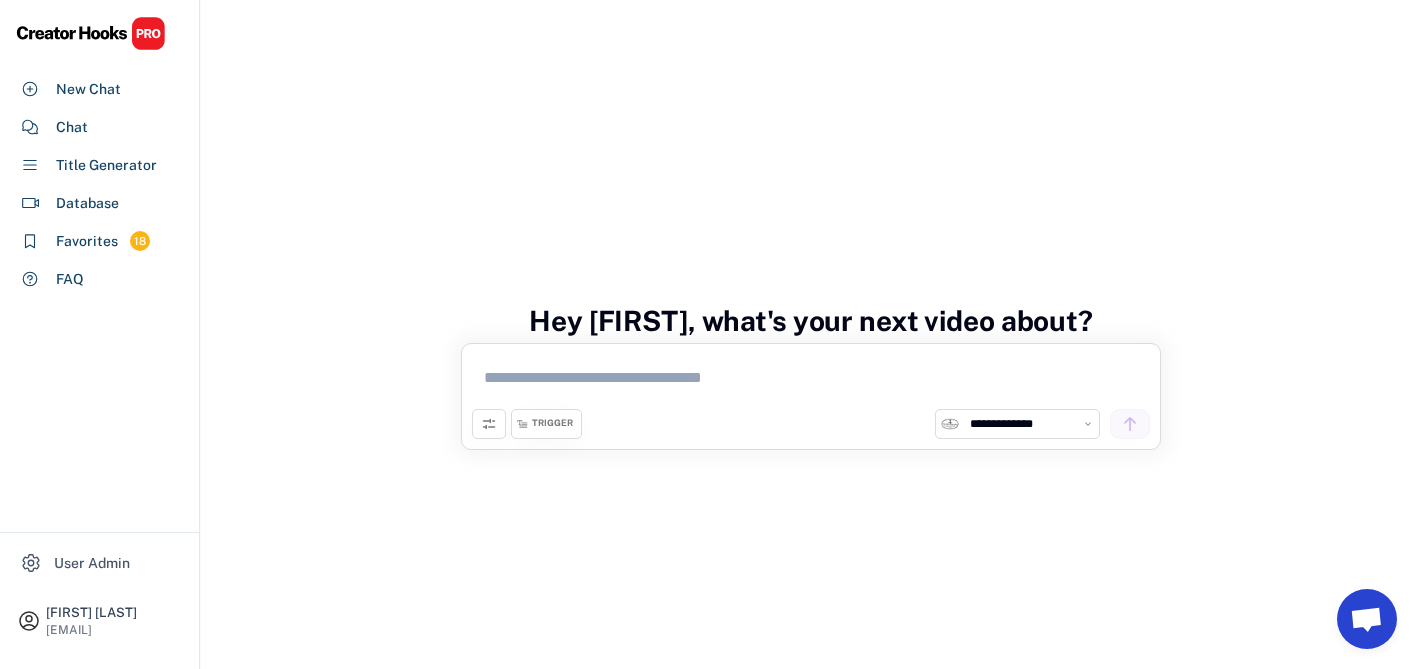 click at bounding box center (811, 381) 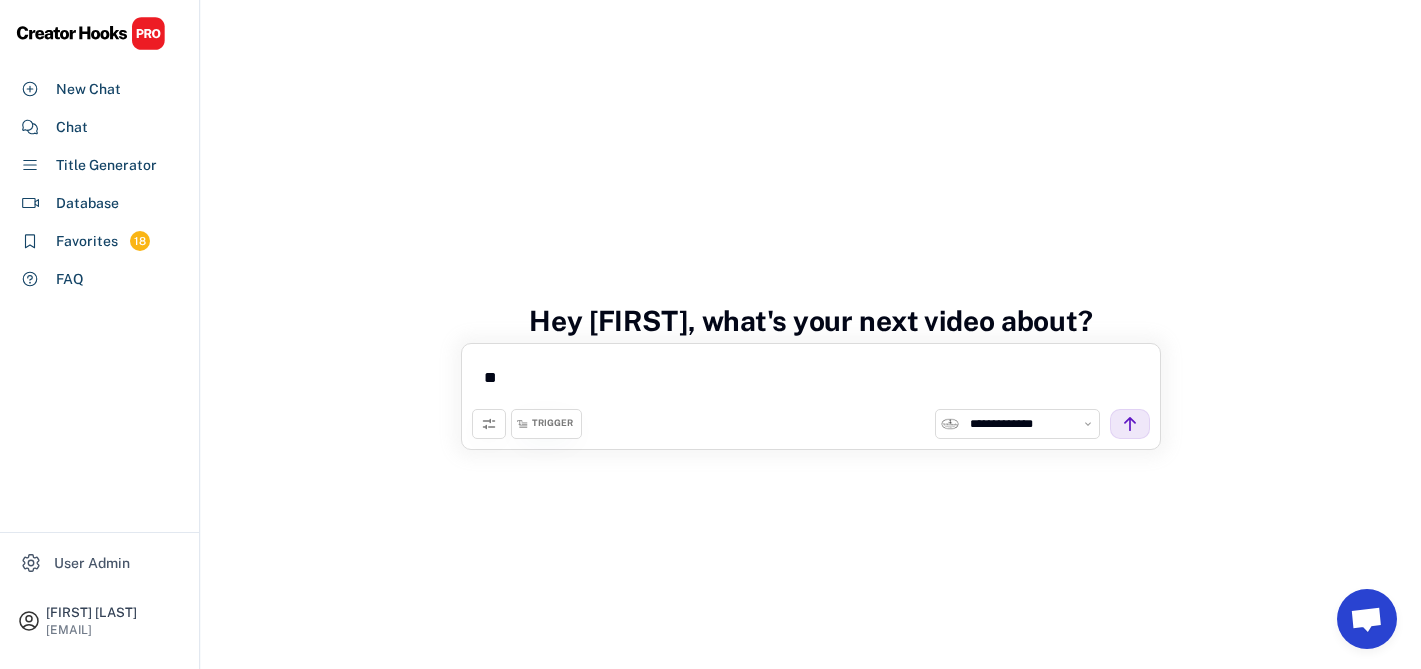 type on "*" 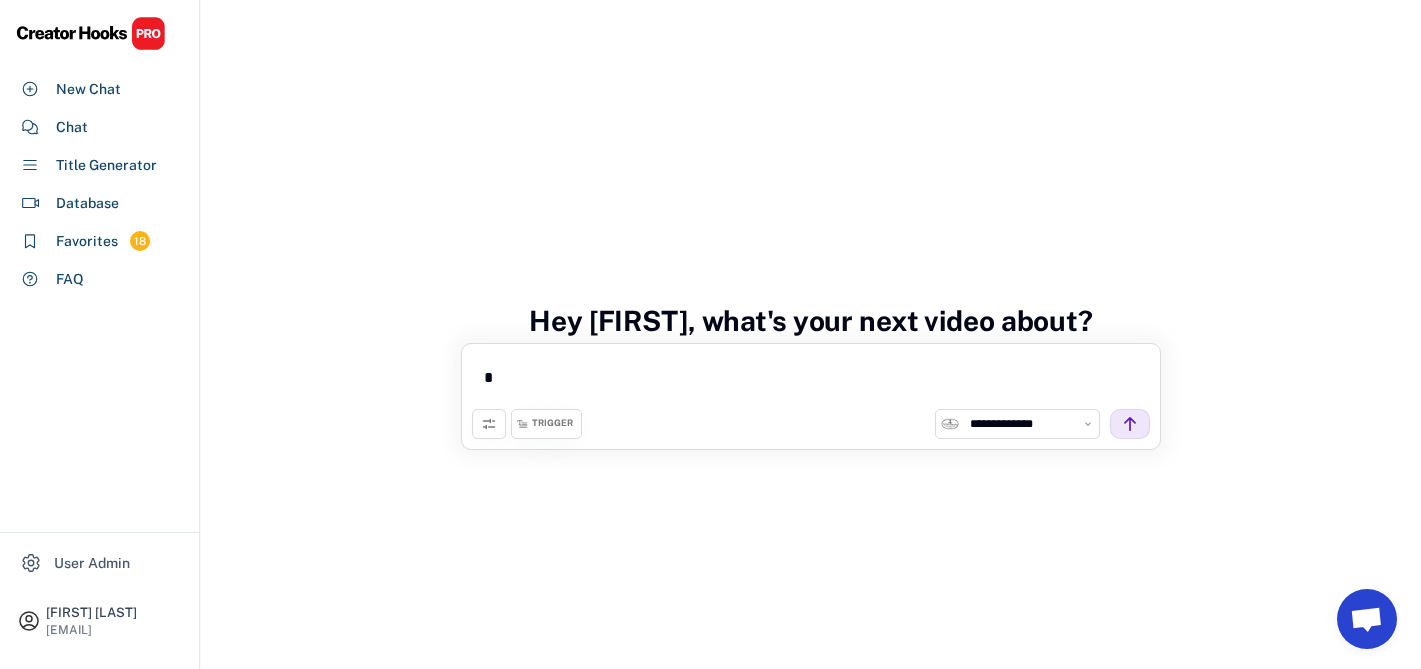 type 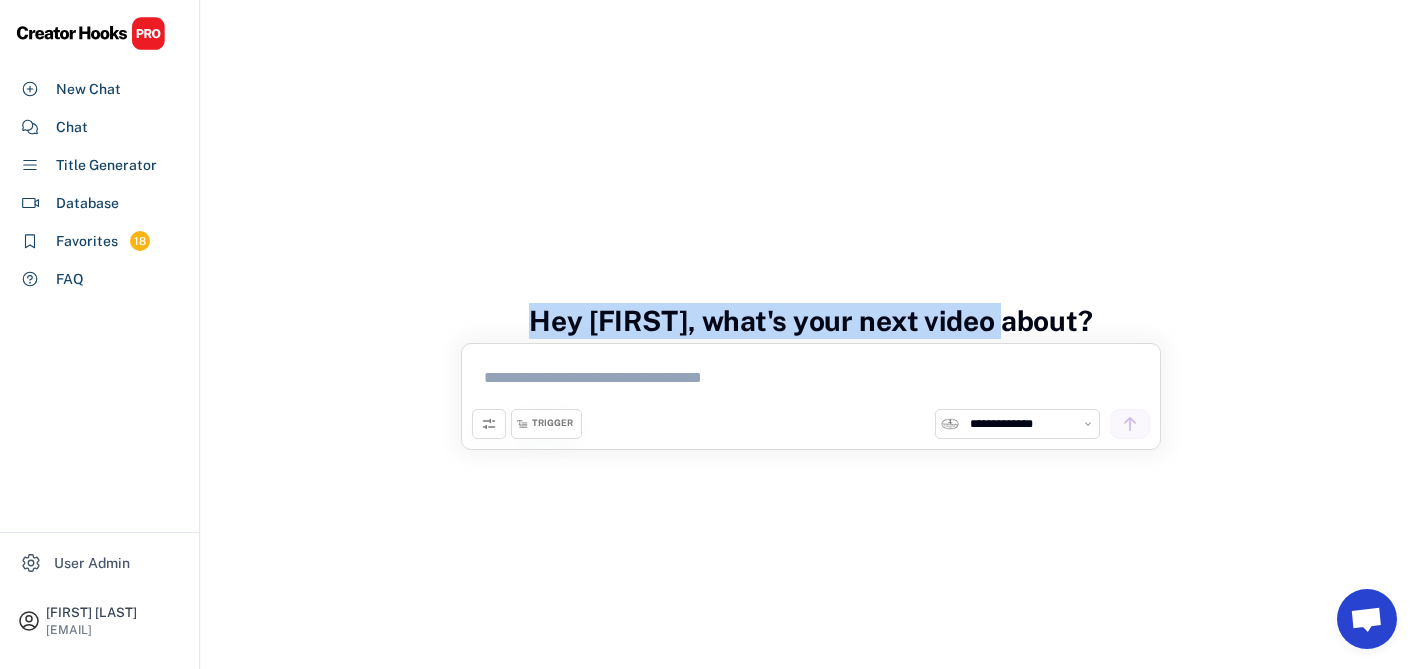 drag, startPoint x: 558, startPoint y: 319, endPoint x: 1034, endPoint y: 319, distance: 476 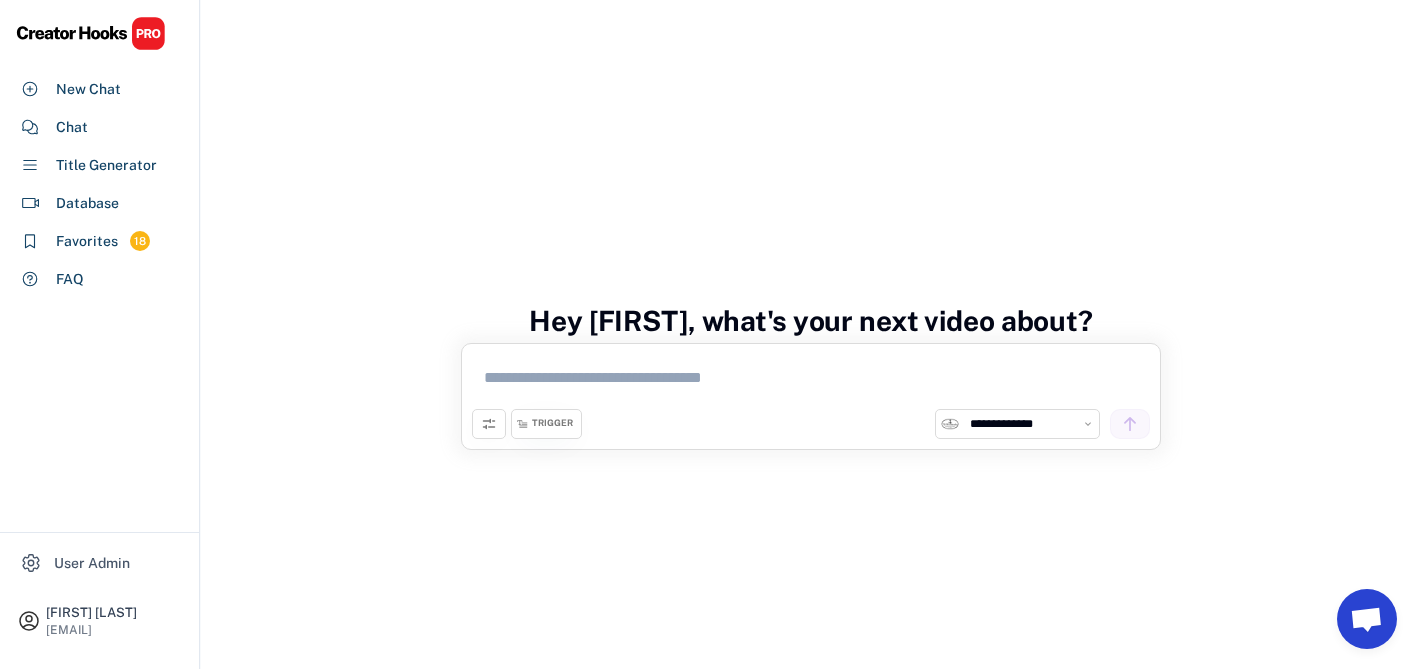 click on "Hey [NAME], what's your next video about?" at bounding box center (811, 321) 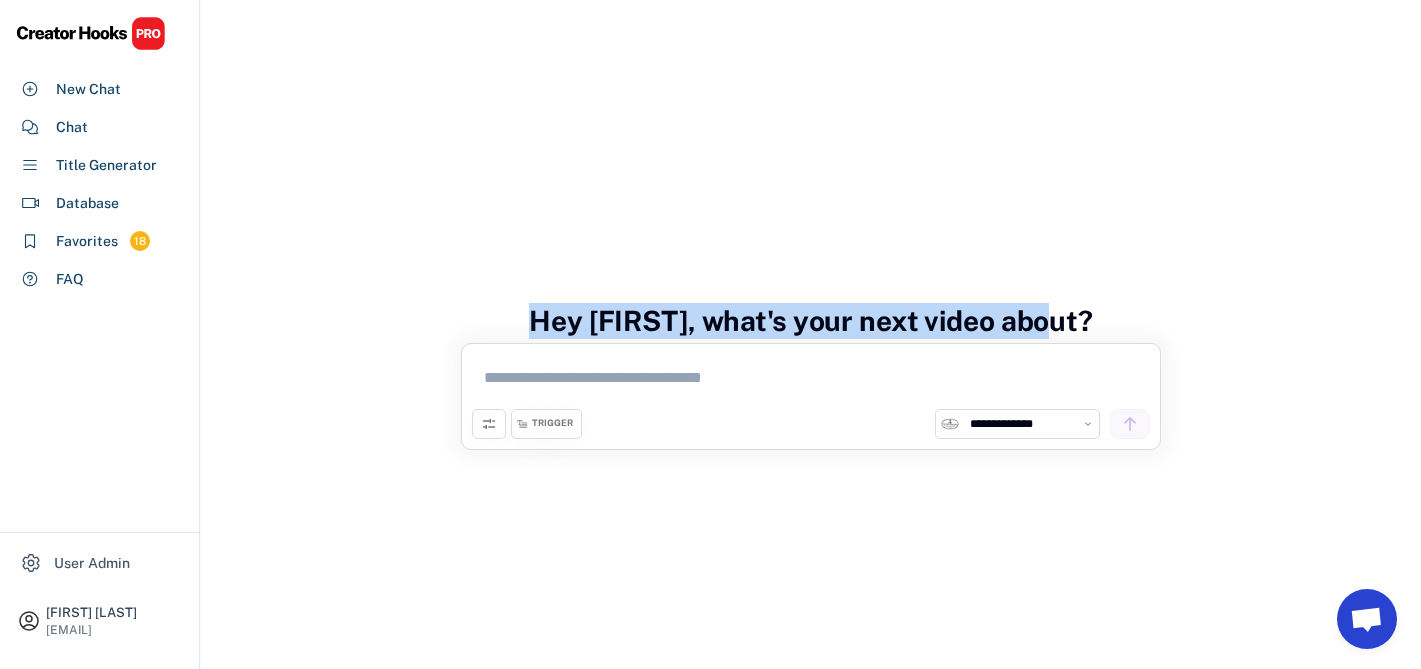 drag, startPoint x: 1123, startPoint y: 319, endPoint x: 472, endPoint y: 319, distance: 651 